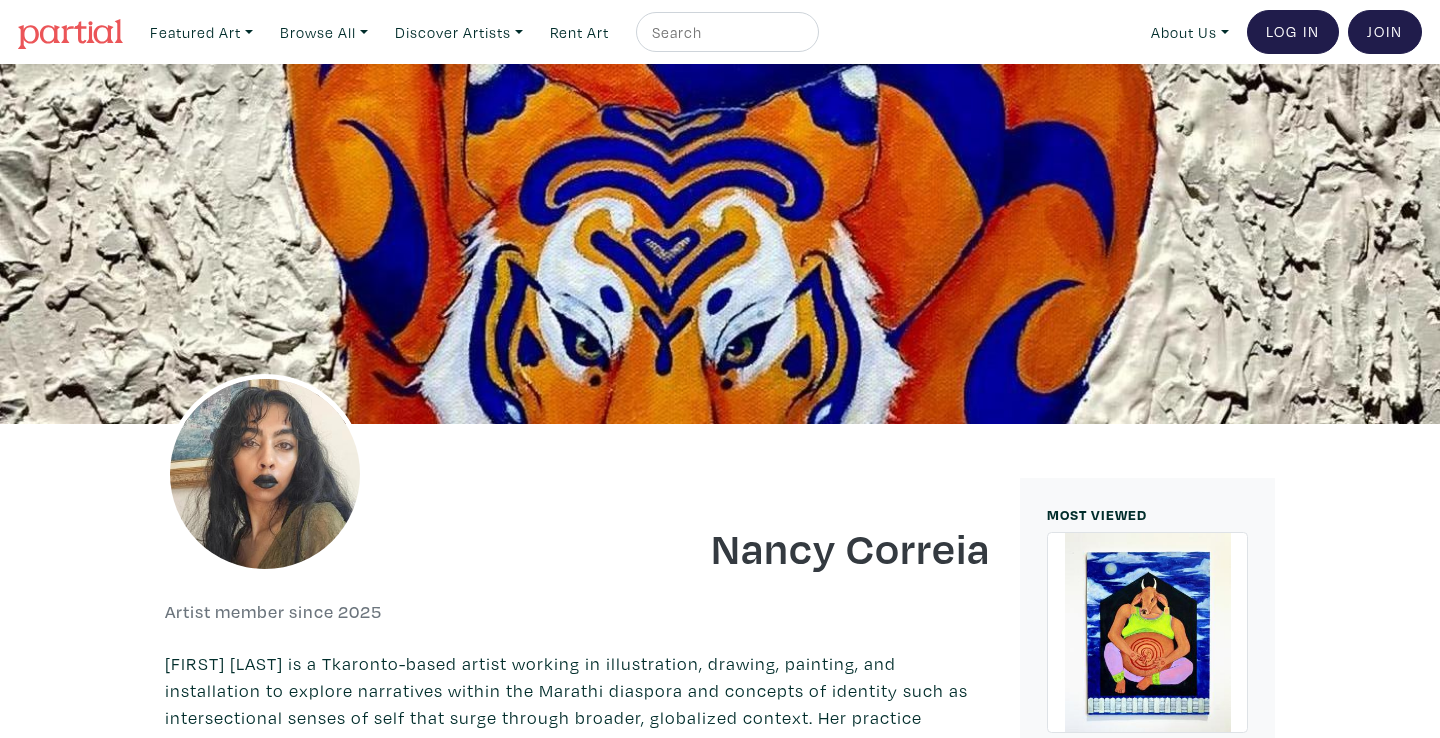 scroll, scrollTop: 0, scrollLeft: 0, axis: both 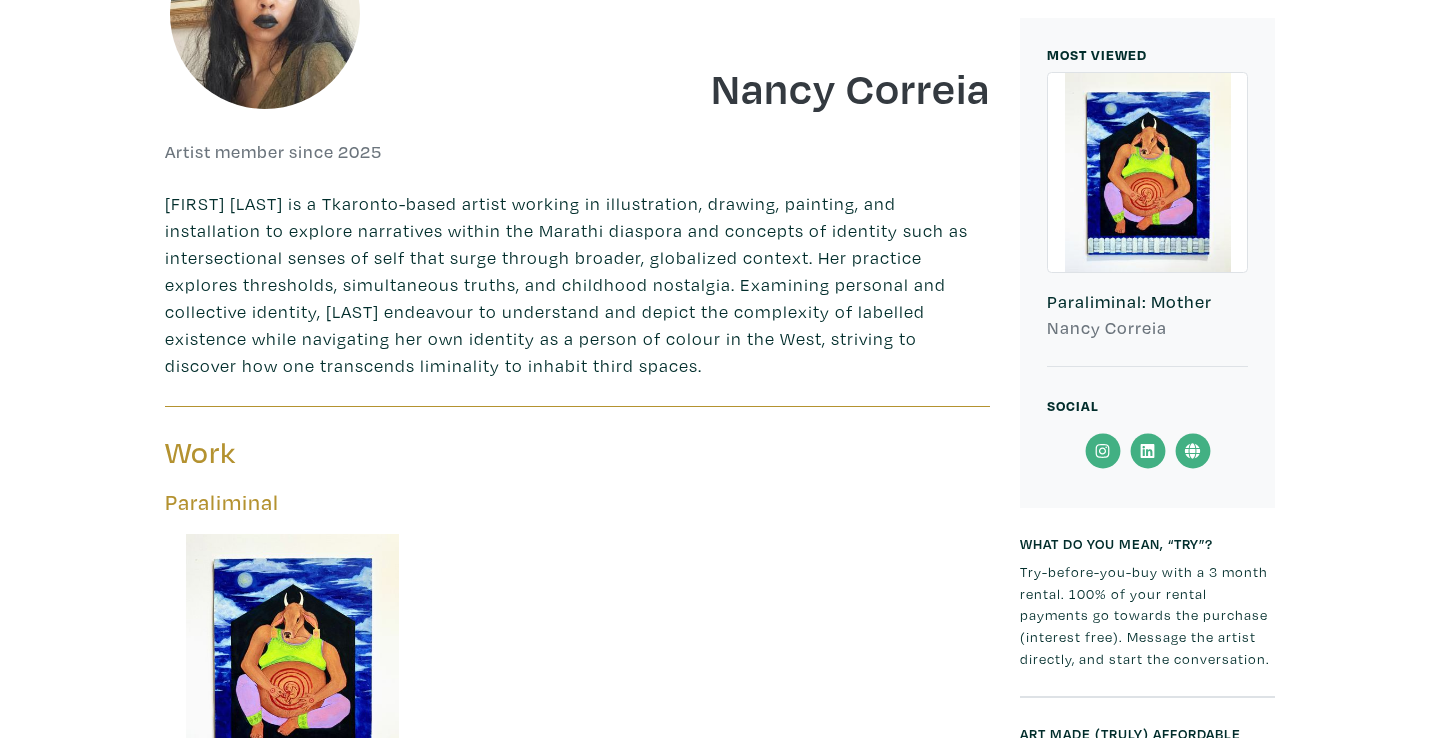 click at bounding box center [1147, 172] 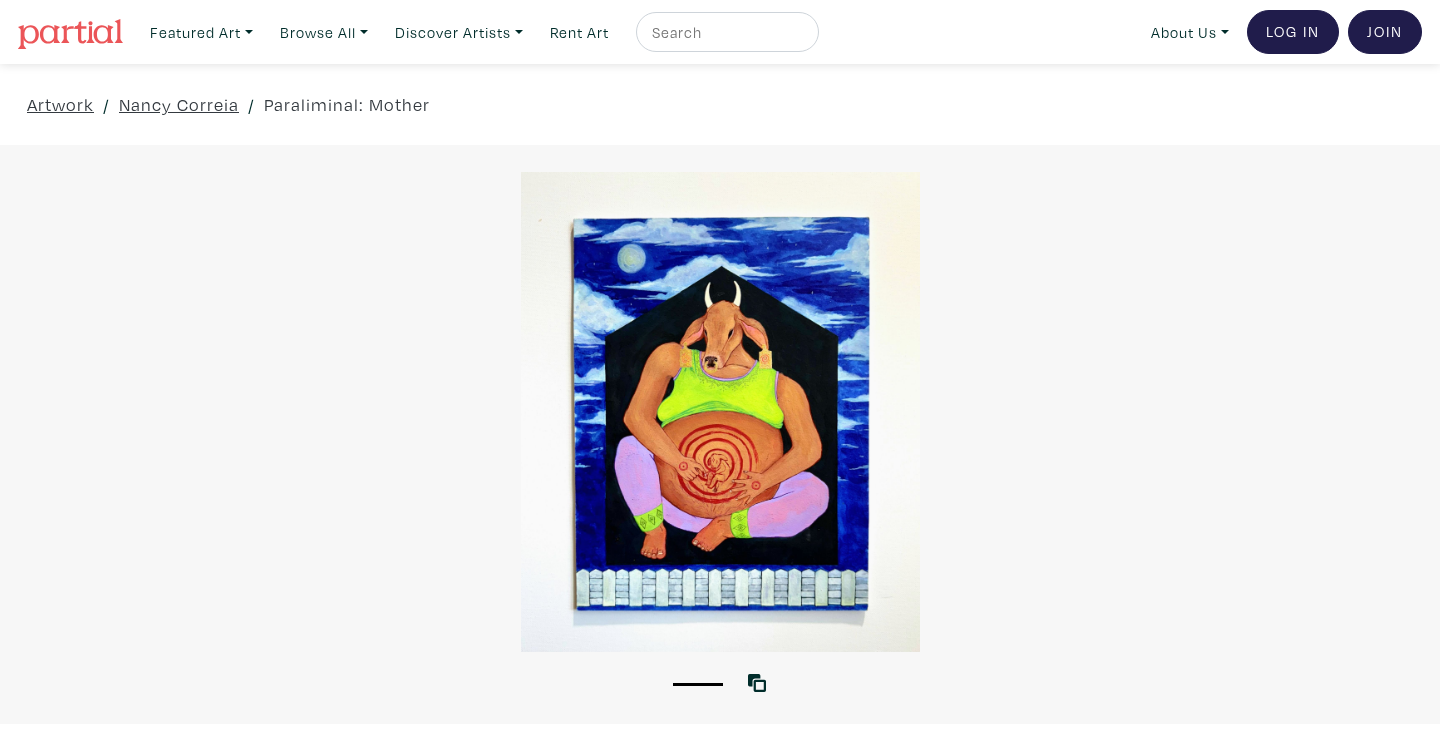scroll, scrollTop: 0, scrollLeft: 0, axis: both 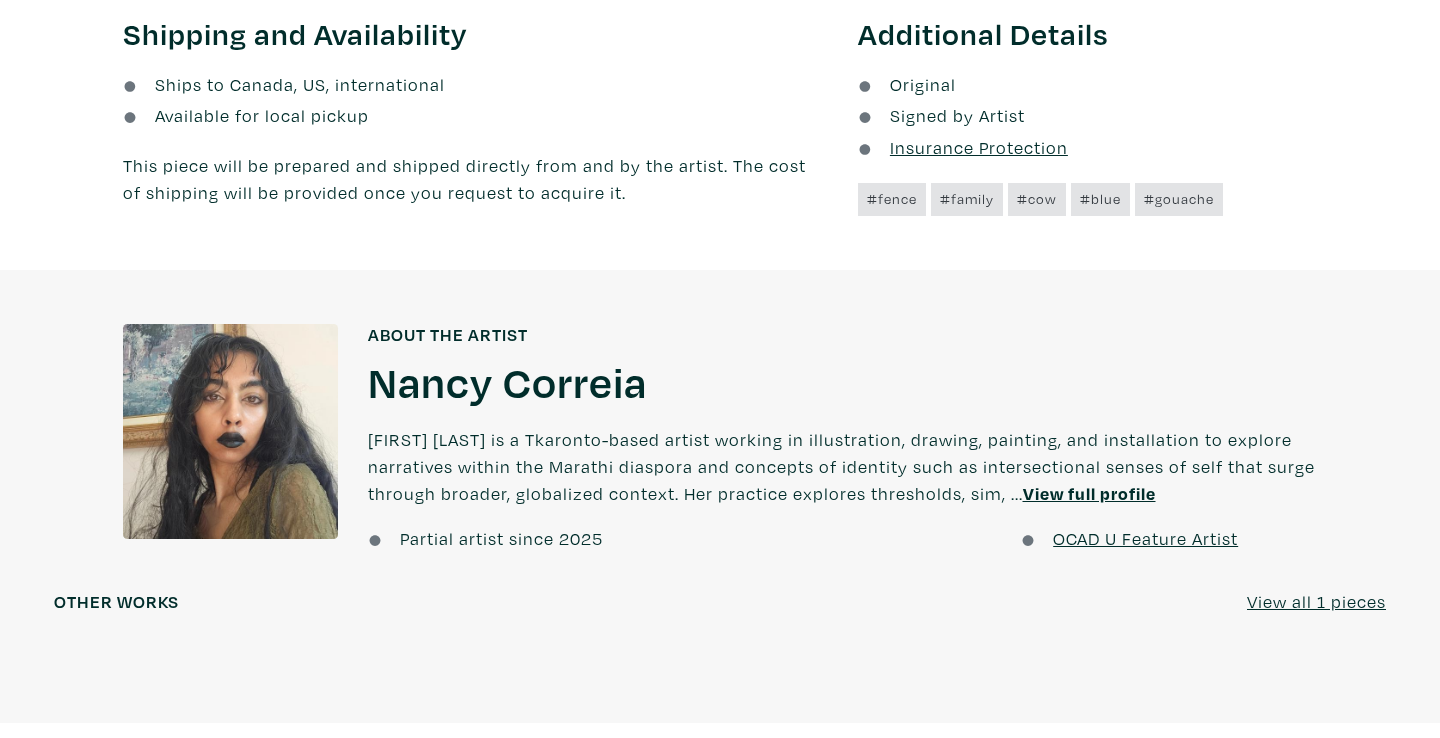 click on "OCAD U Feature Artist" at bounding box center (1145, 538) 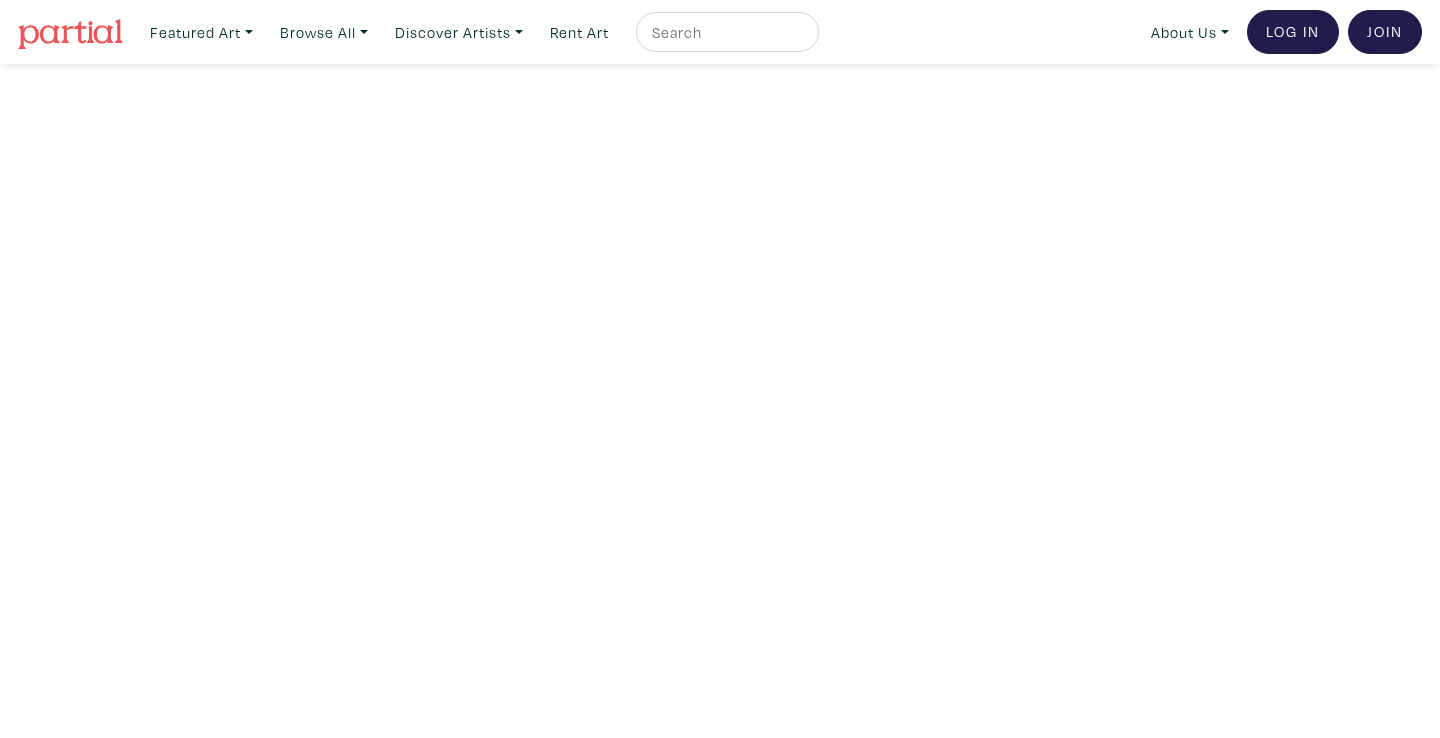 scroll, scrollTop: 0, scrollLeft: 0, axis: both 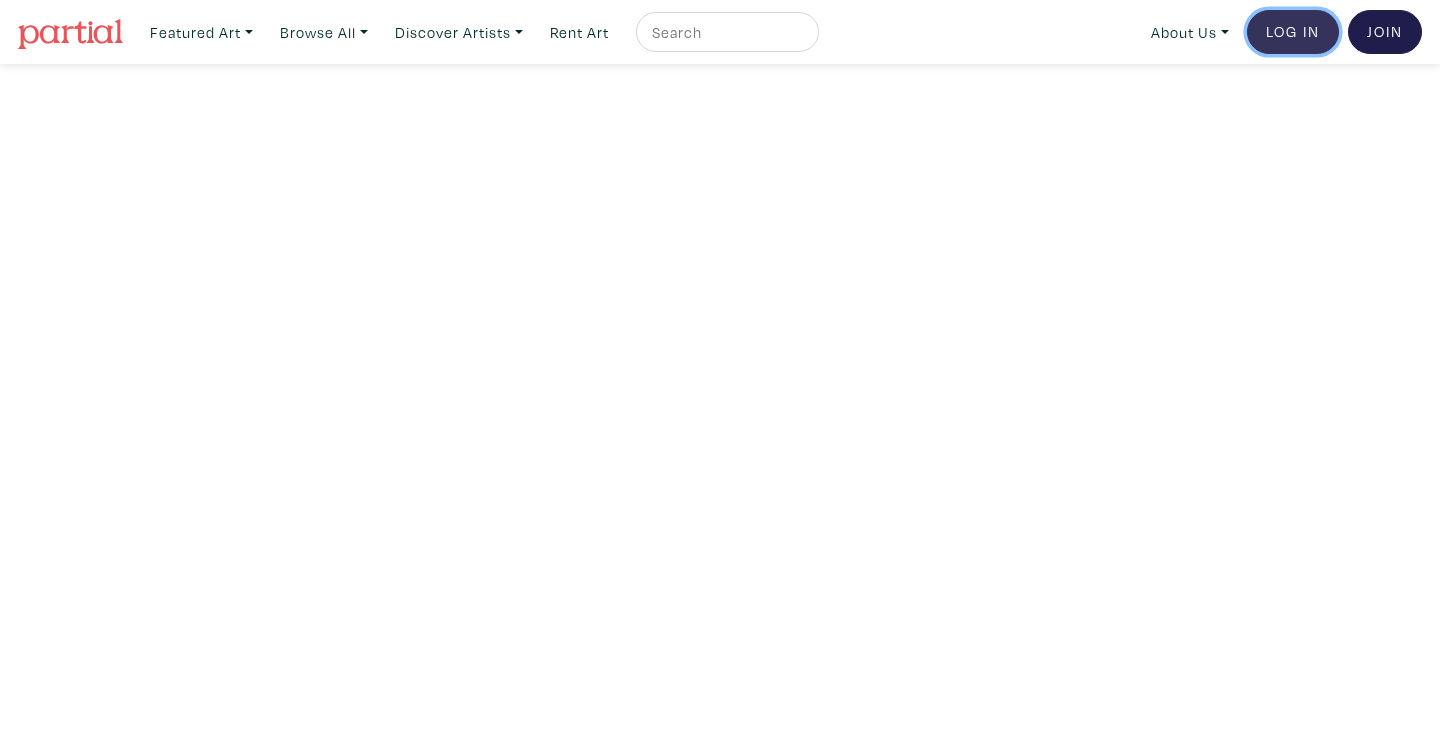 click on "Log In" at bounding box center (1293, 32) 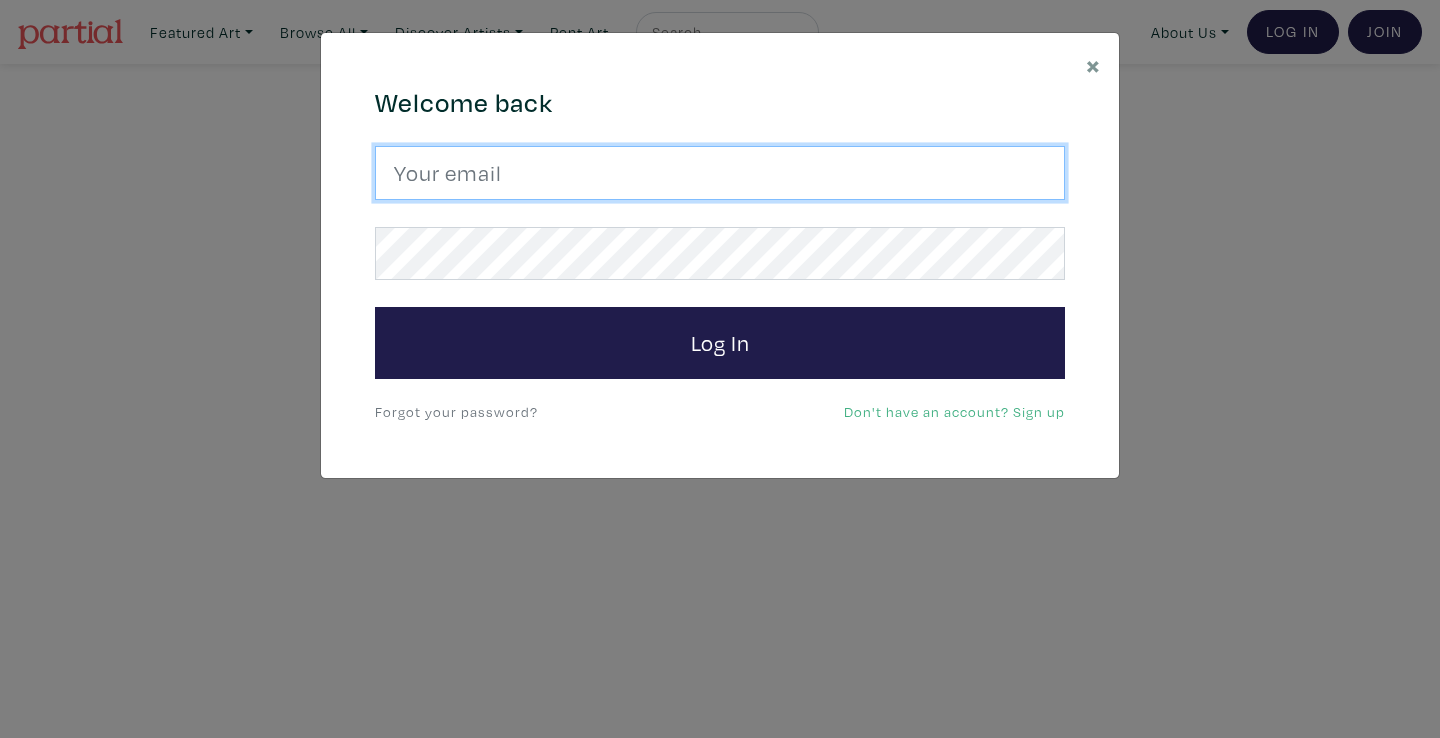 click at bounding box center (720, 173) 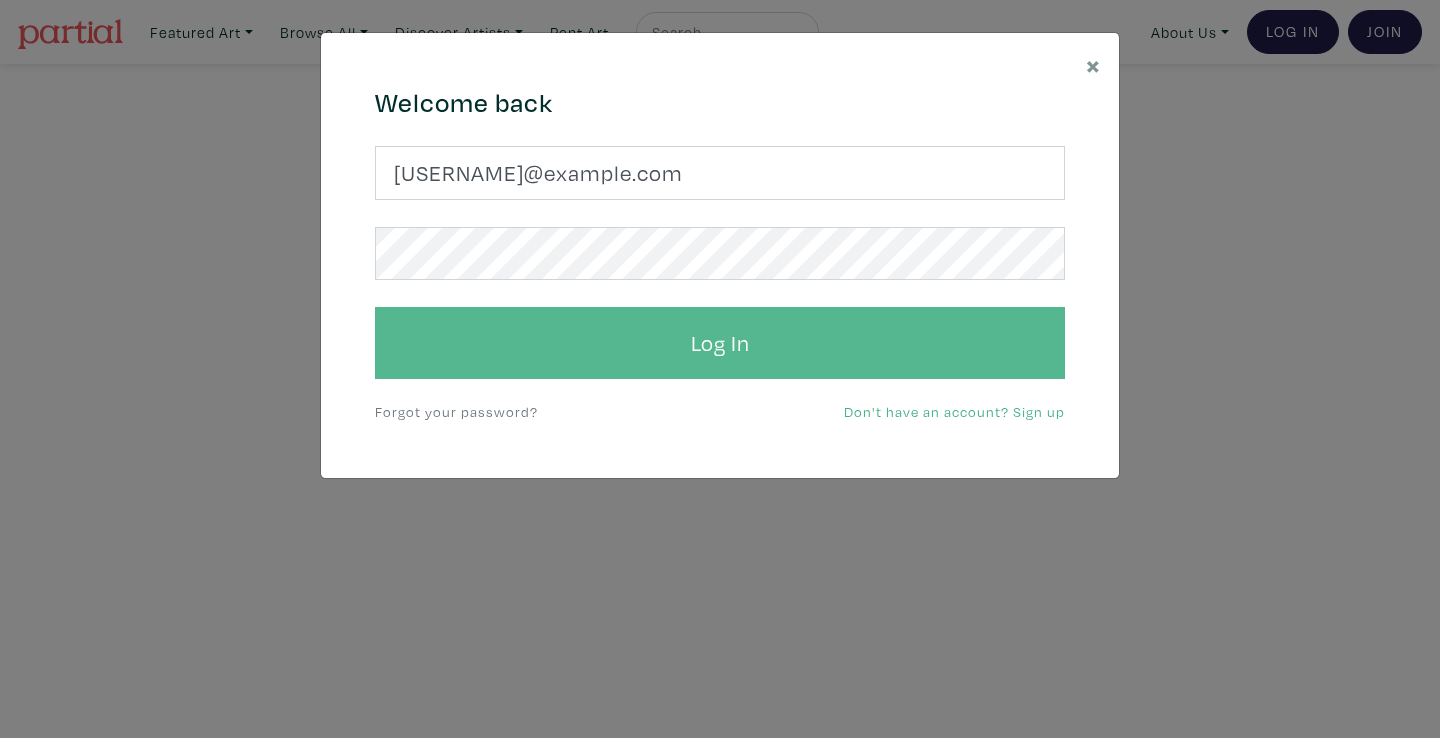 click on "Log In" at bounding box center (720, 343) 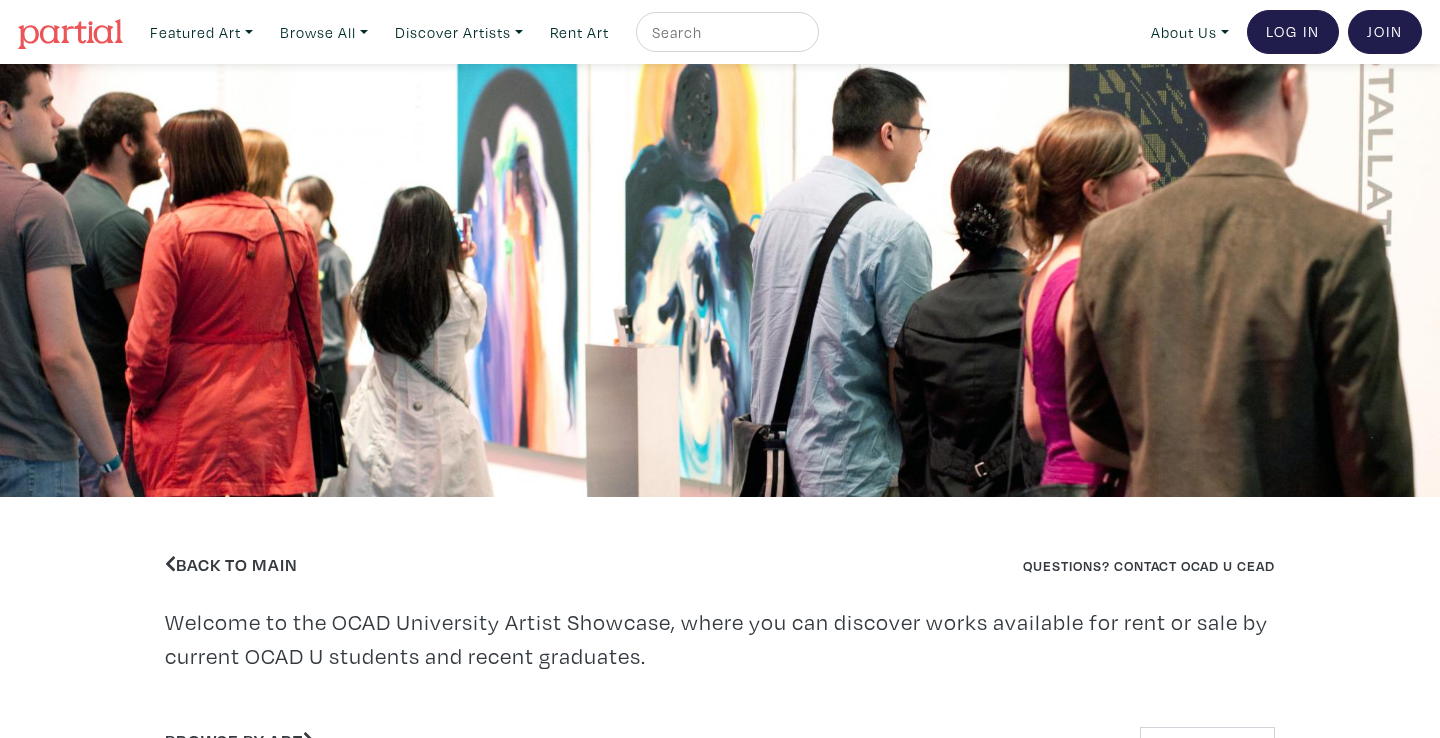 scroll, scrollTop: 622, scrollLeft: 0, axis: vertical 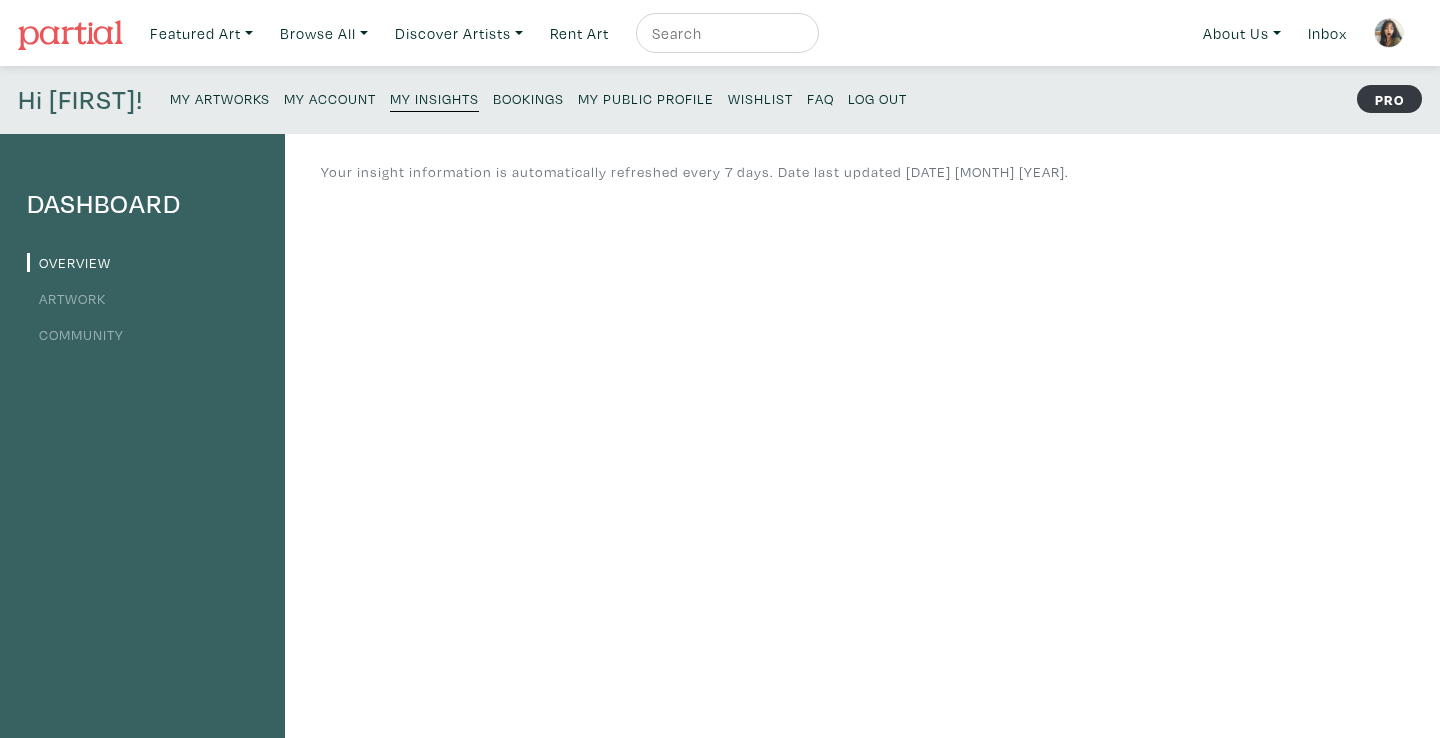 click on "My Artworks" at bounding box center (220, 97) 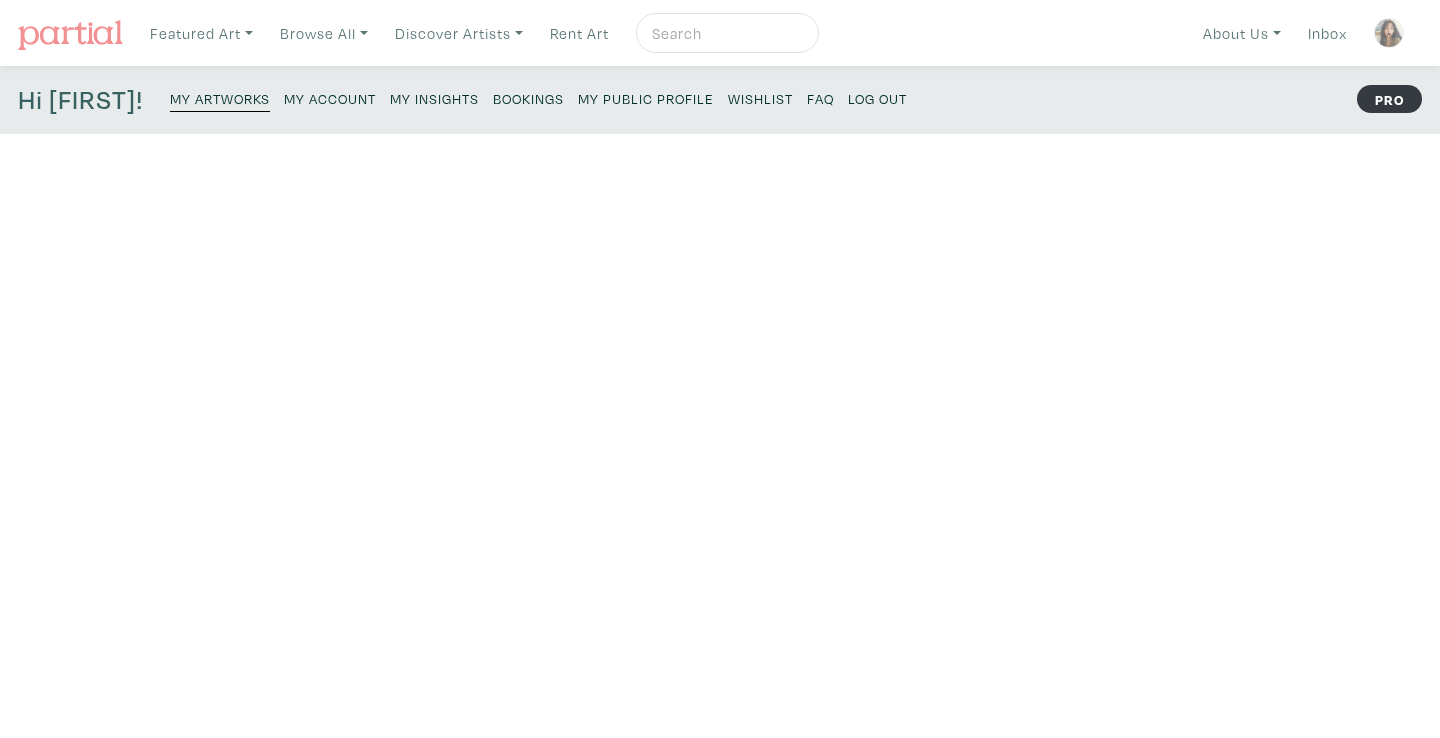 scroll, scrollTop: 0, scrollLeft: 0, axis: both 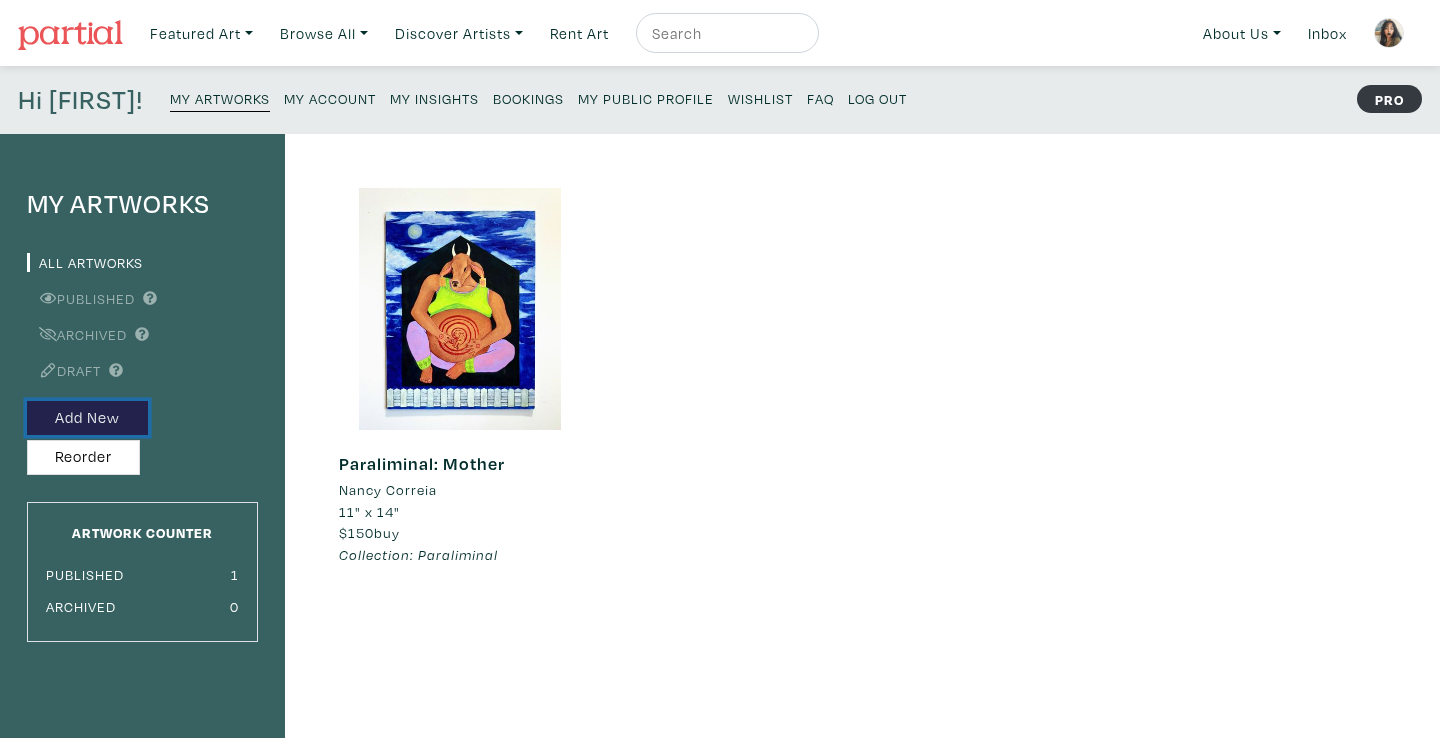 click on "Add New" at bounding box center (87, 418) 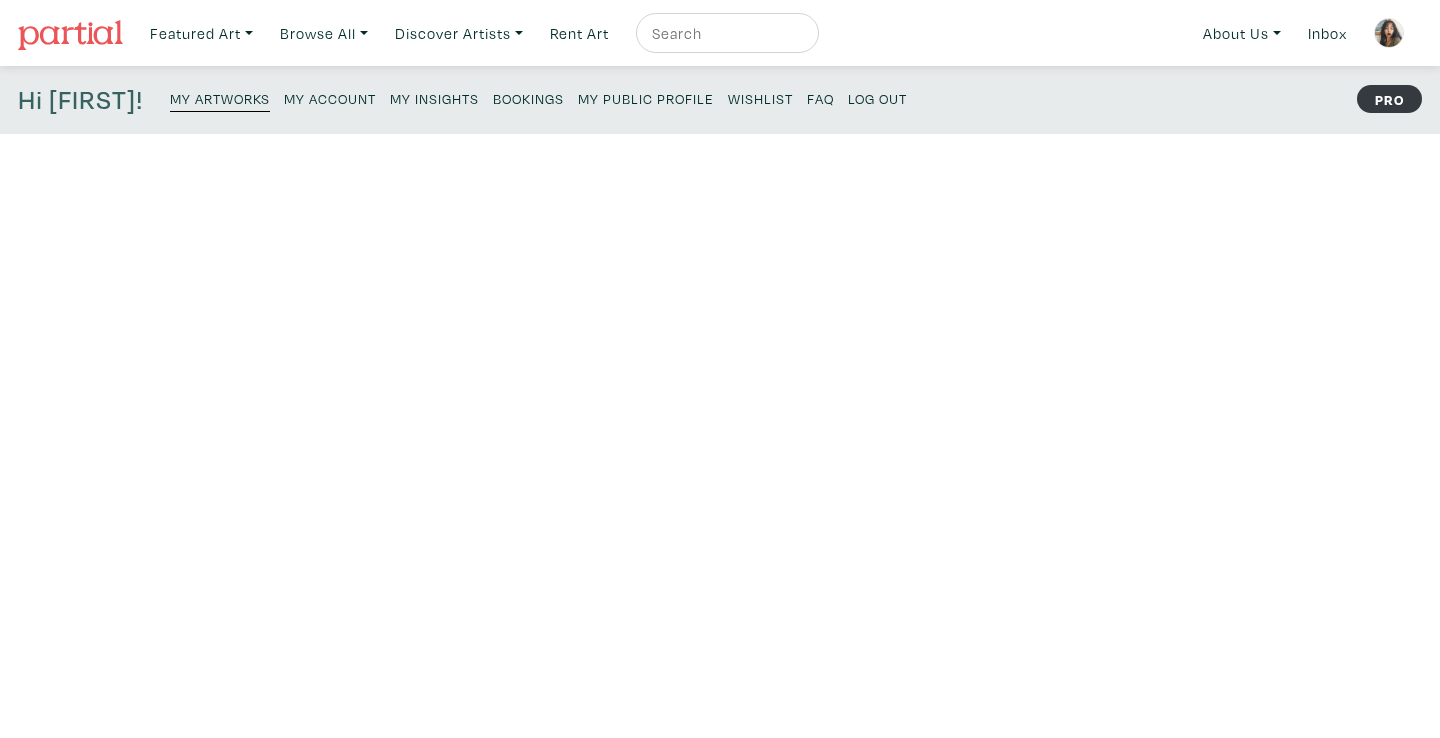 scroll, scrollTop: 0, scrollLeft: 0, axis: both 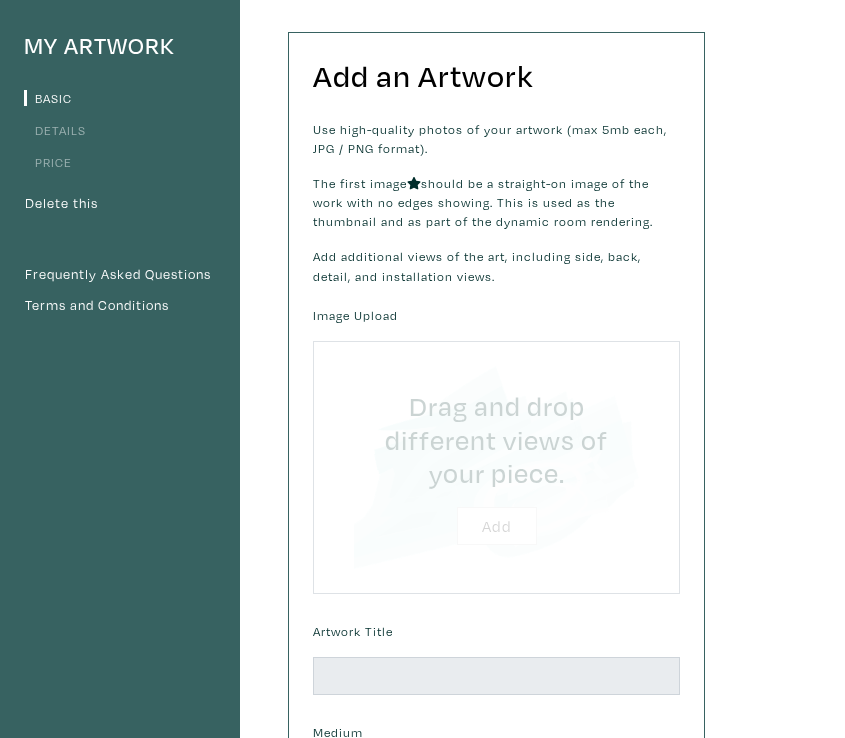 type on "C:\fakepath\2C15E89C-9043-474D-9C58-8C1A53C5D047.jpg" 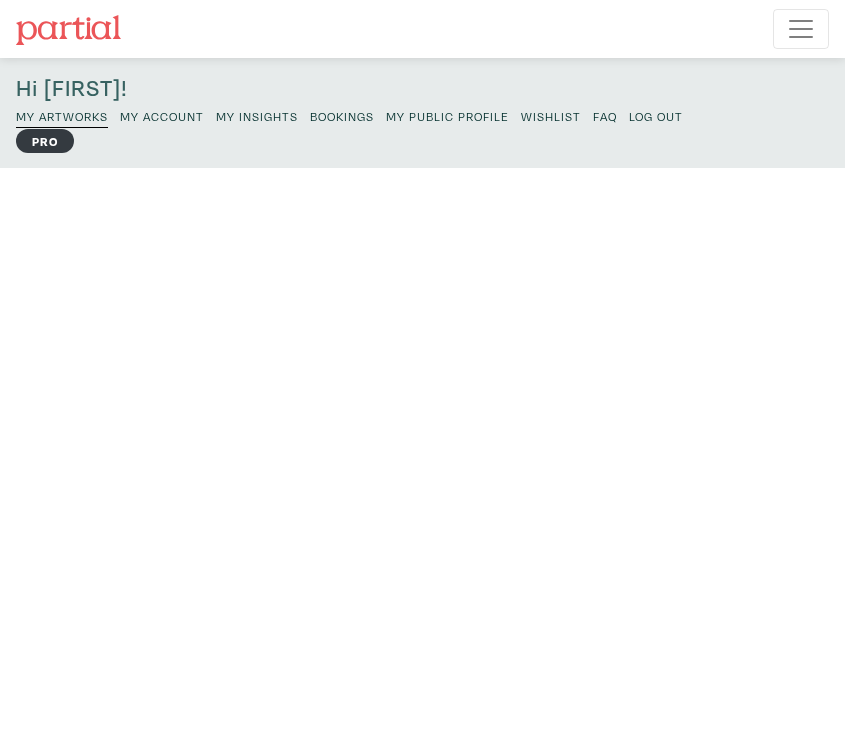 scroll, scrollTop: 184, scrollLeft: 0, axis: vertical 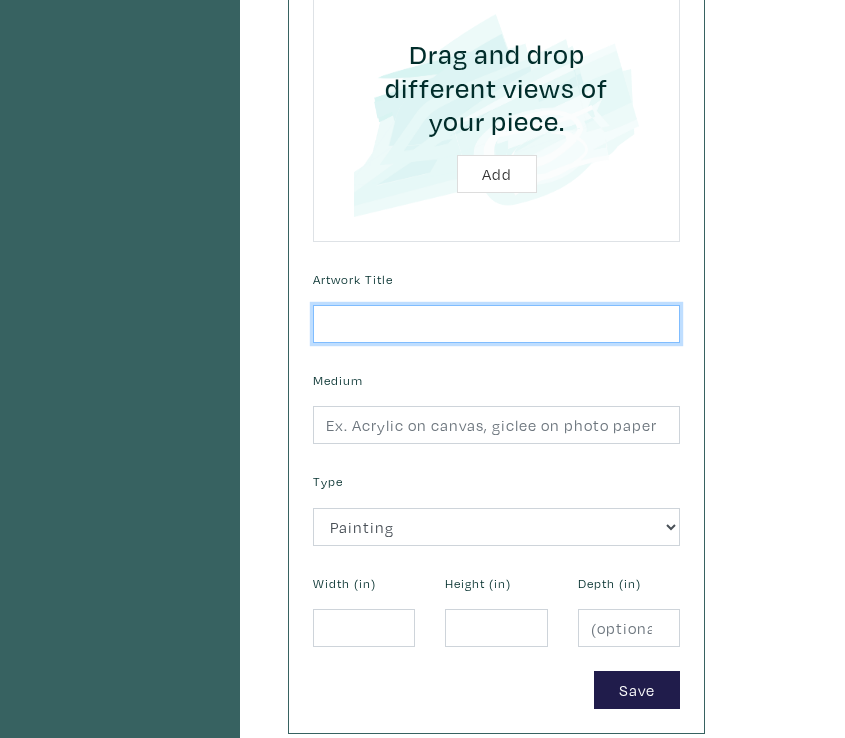 click at bounding box center (496, 324) 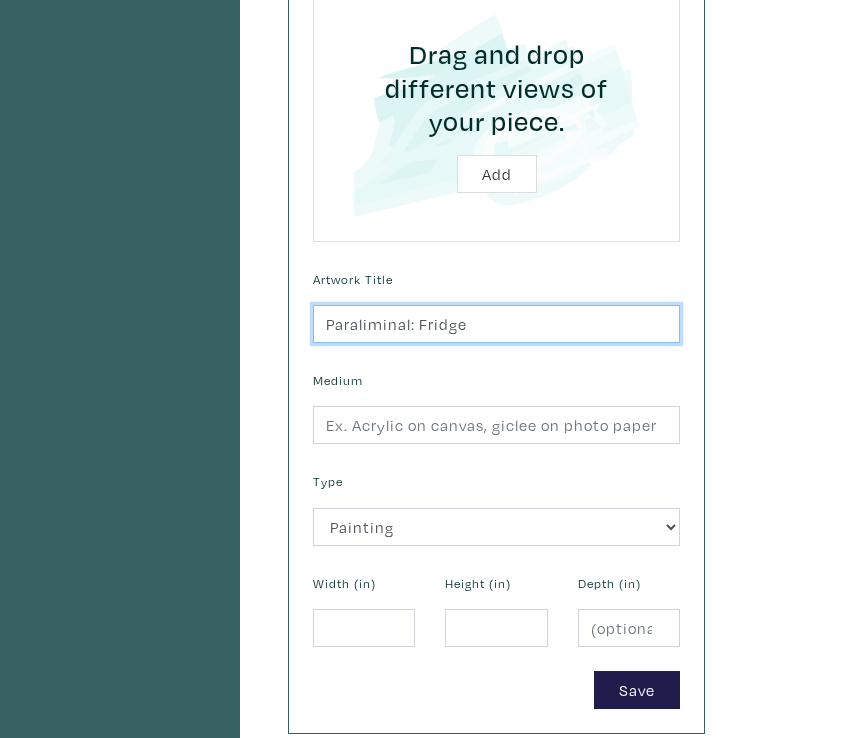 type on "Paraliminal: Fridge" 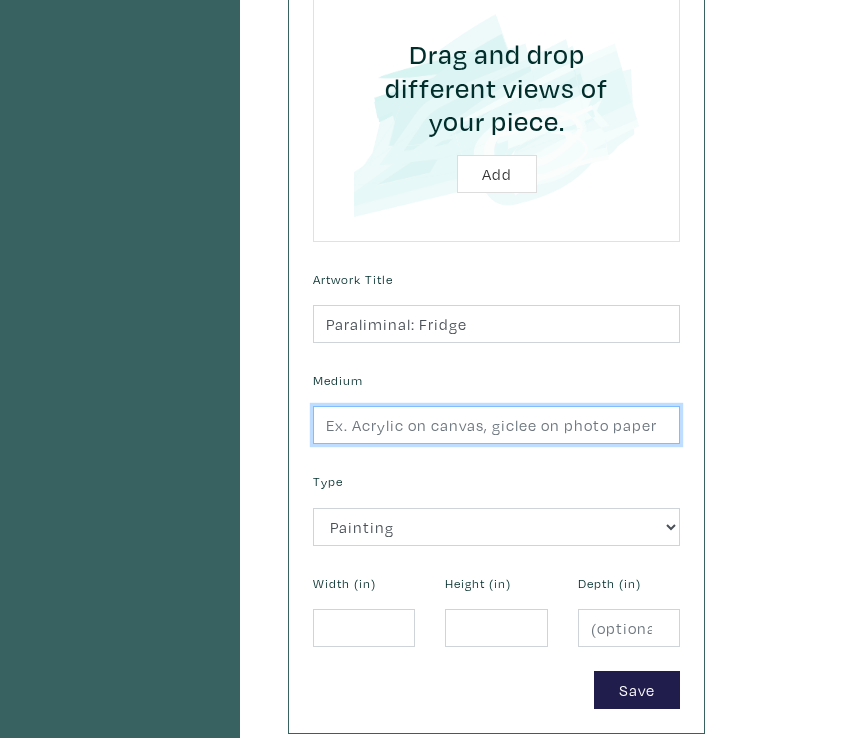 click at bounding box center [496, 425] 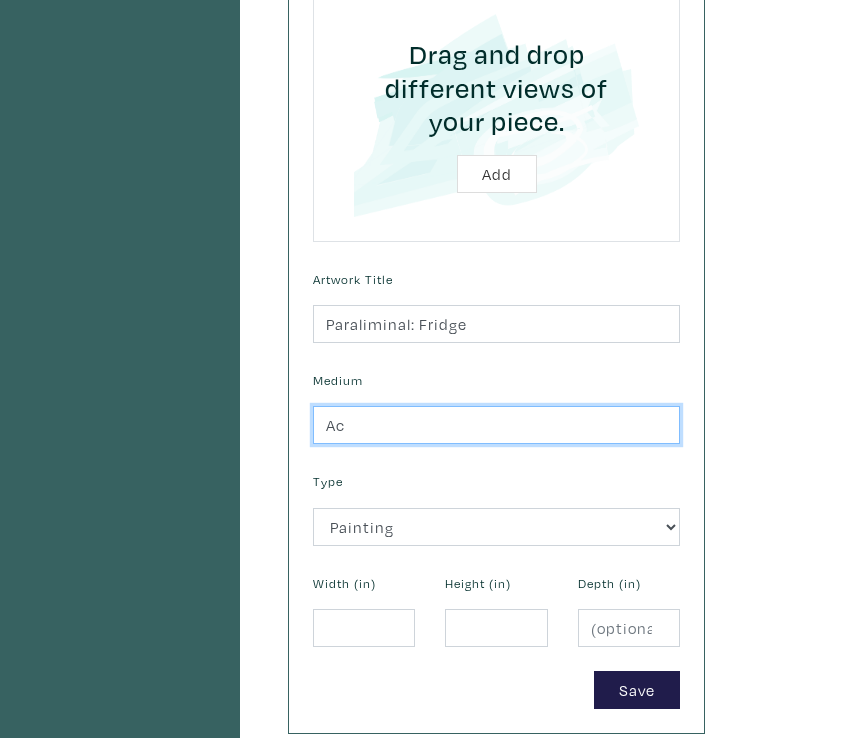 type on "A" 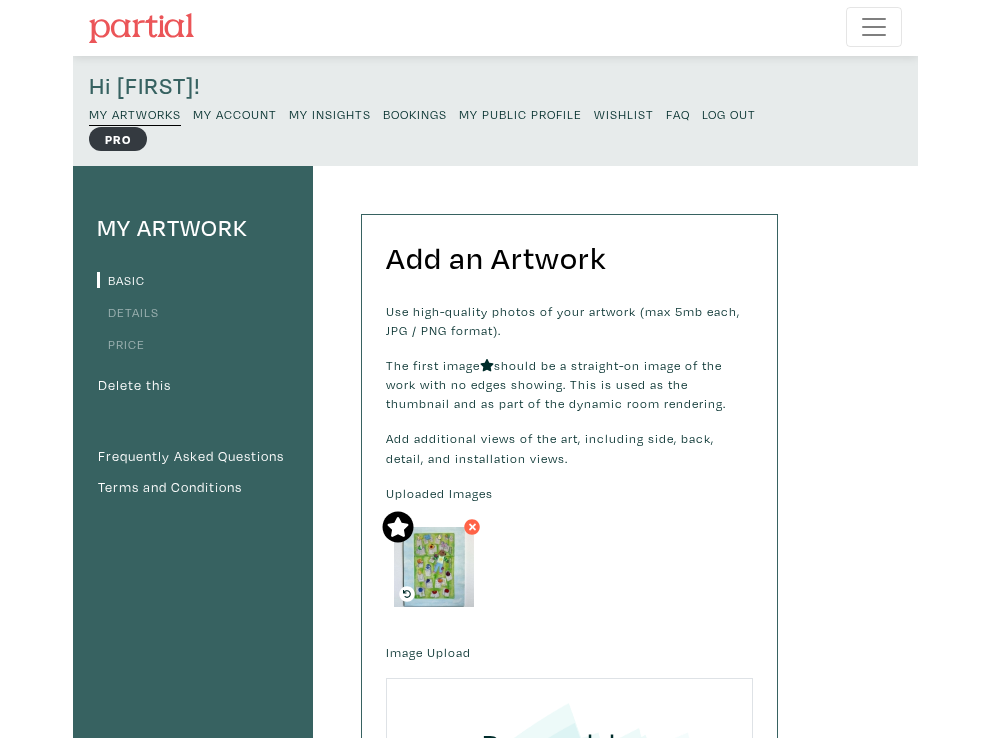 scroll, scrollTop: 0, scrollLeft: 0, axis: both 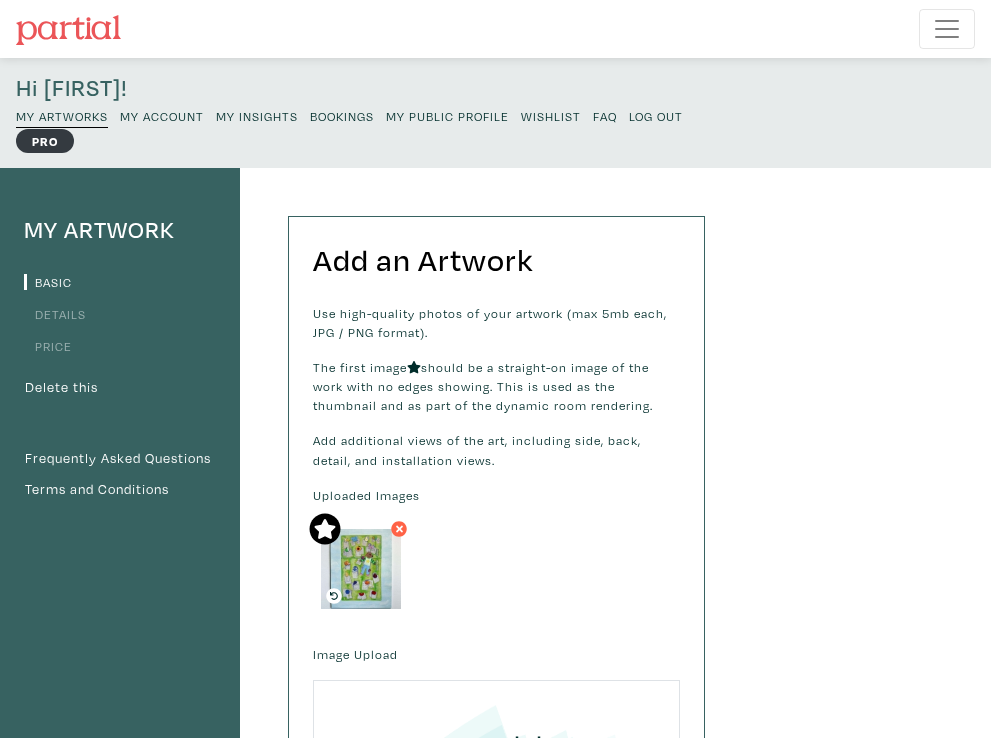 type on "Acryla gouache on watercolour paper" 